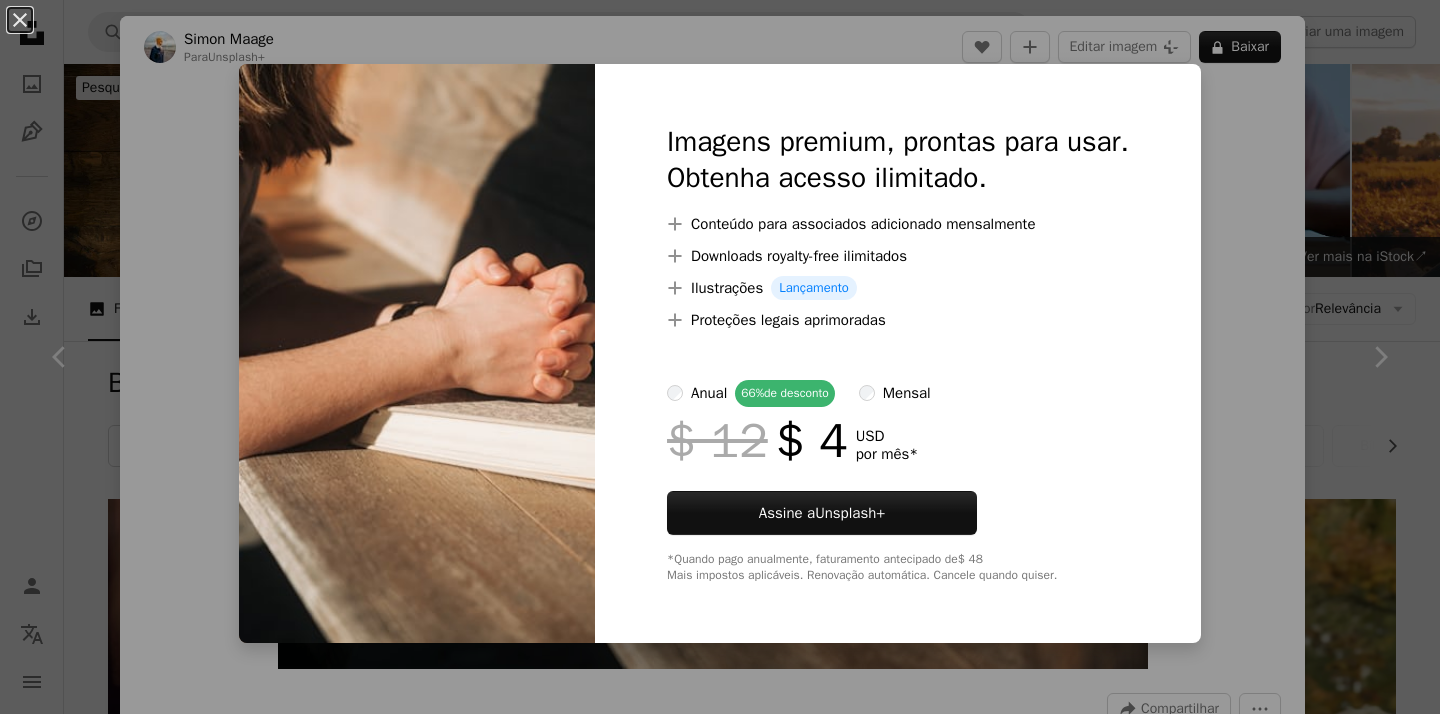 scroll, scrollTop: 1700, scrollLeft: 0, axis: vertical 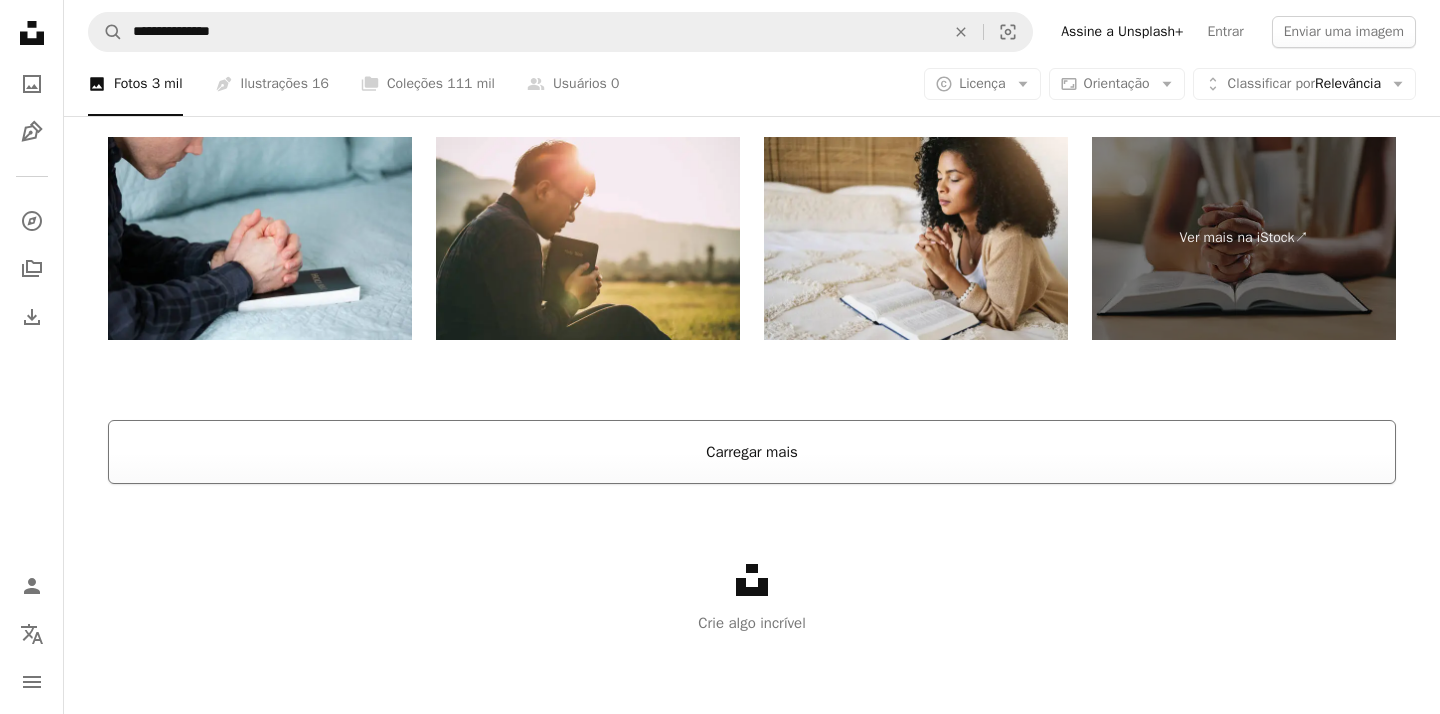 click on "Carregar mais" at bounding box center (752, 452) 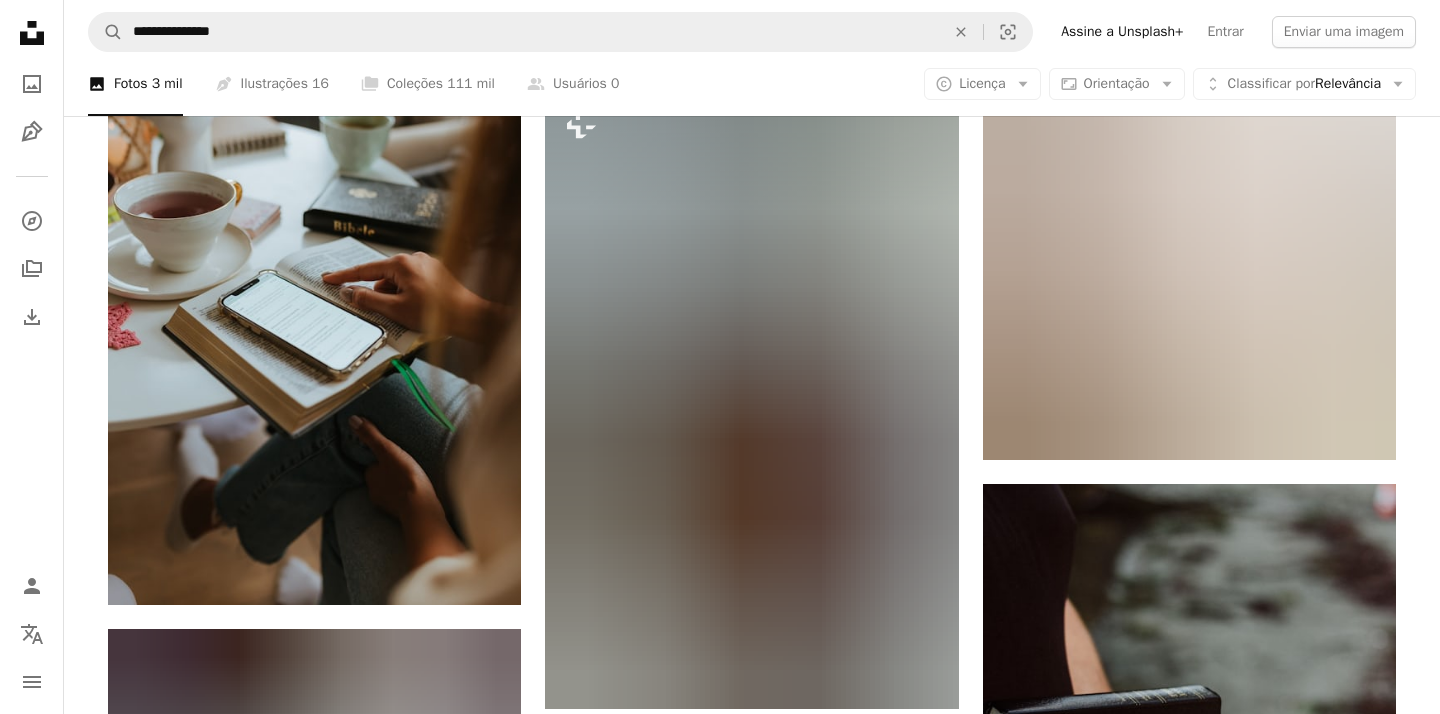scroll, scrollTop: 5999, scrollLeft: 0, axis: vertical 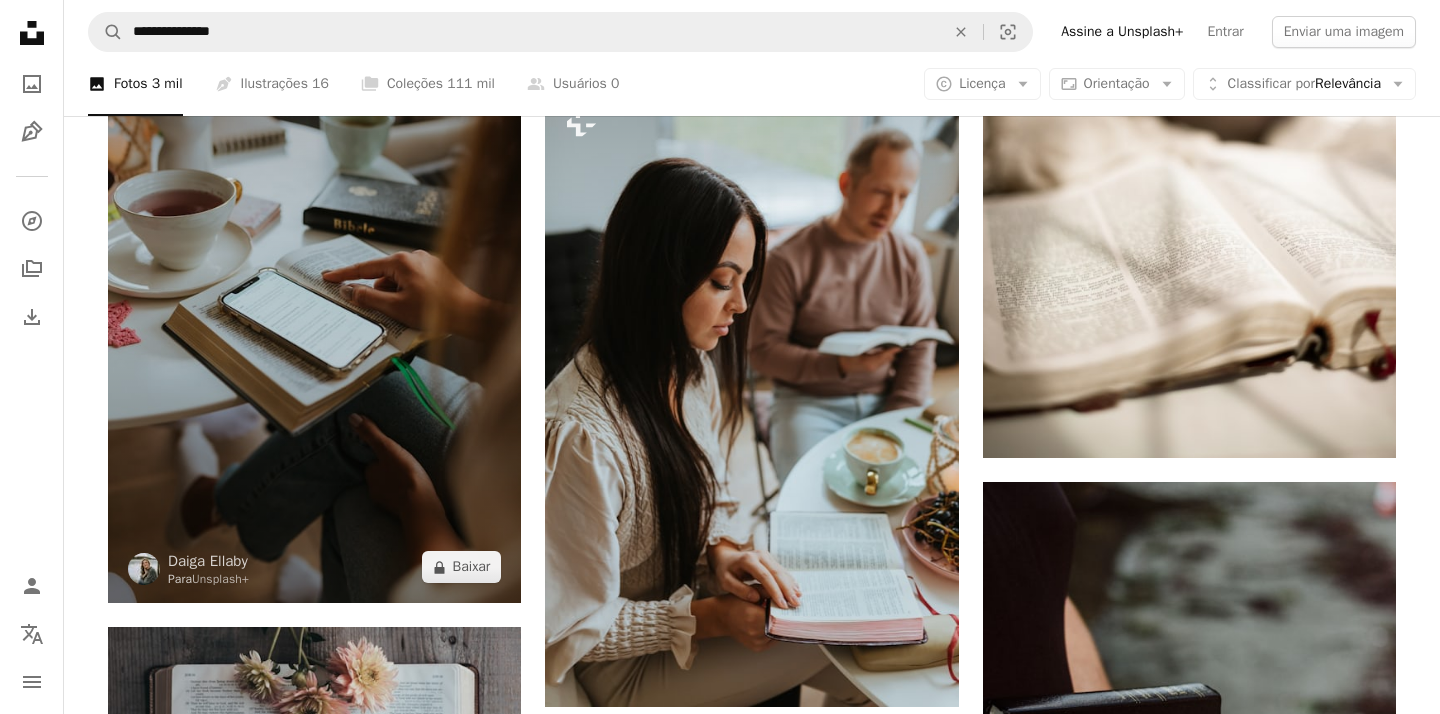 click at bounding box center [314, 293] 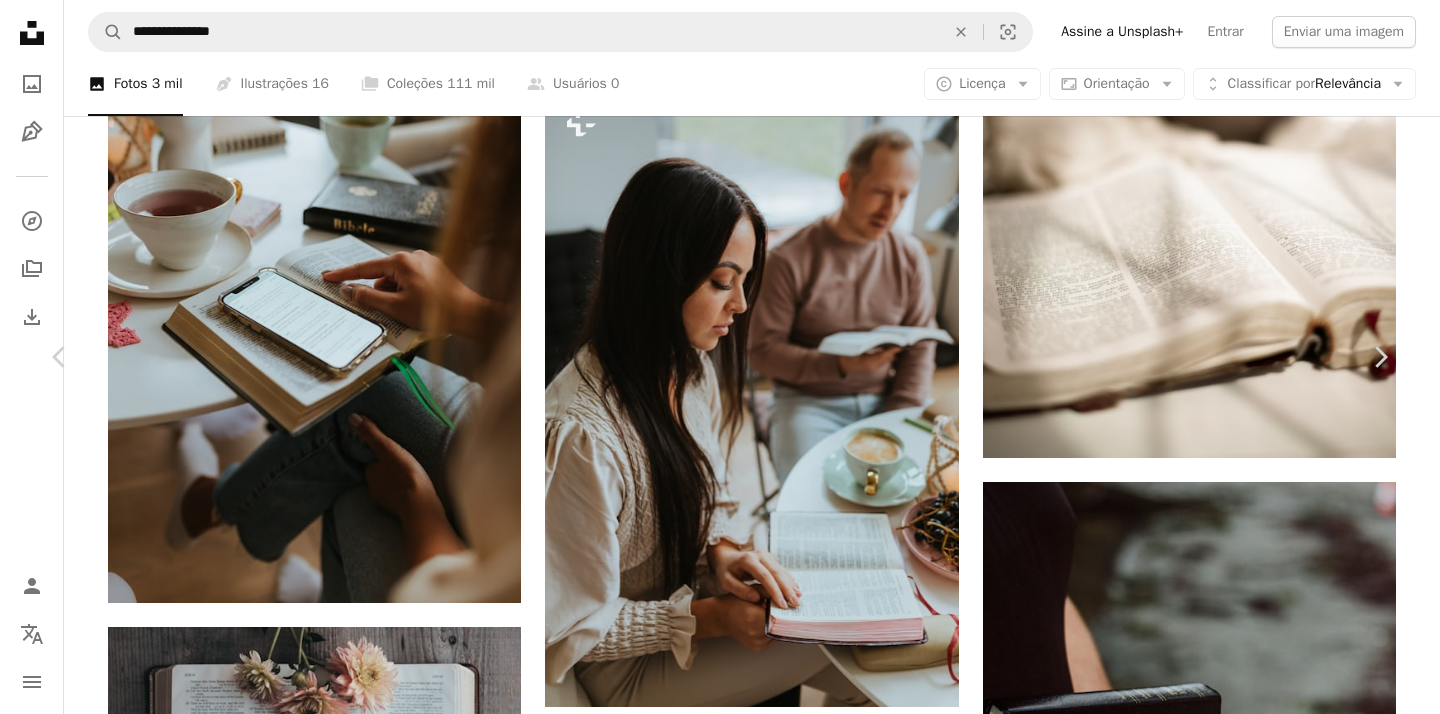 click at bounding box center (712, 4123) 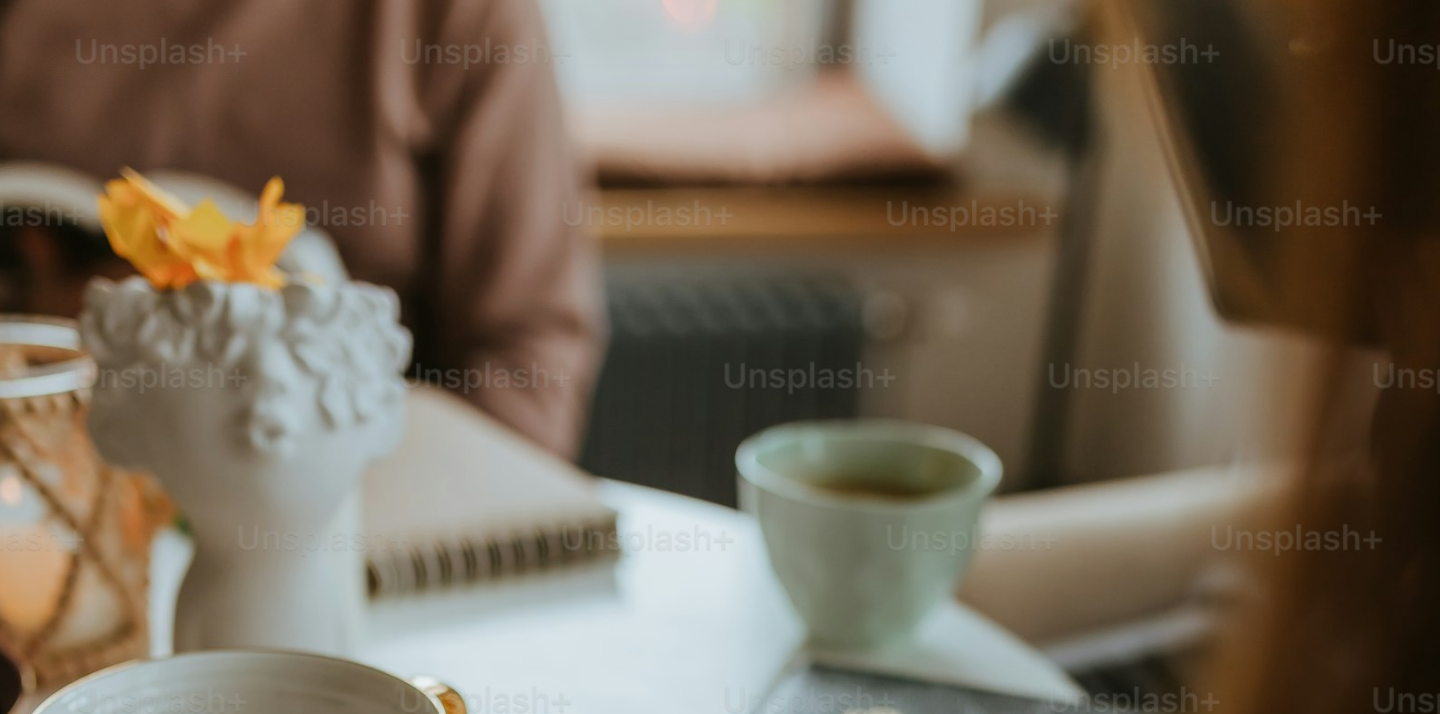 scroll, scrollTop: 726, scrollLeft: 0, axis: vertical 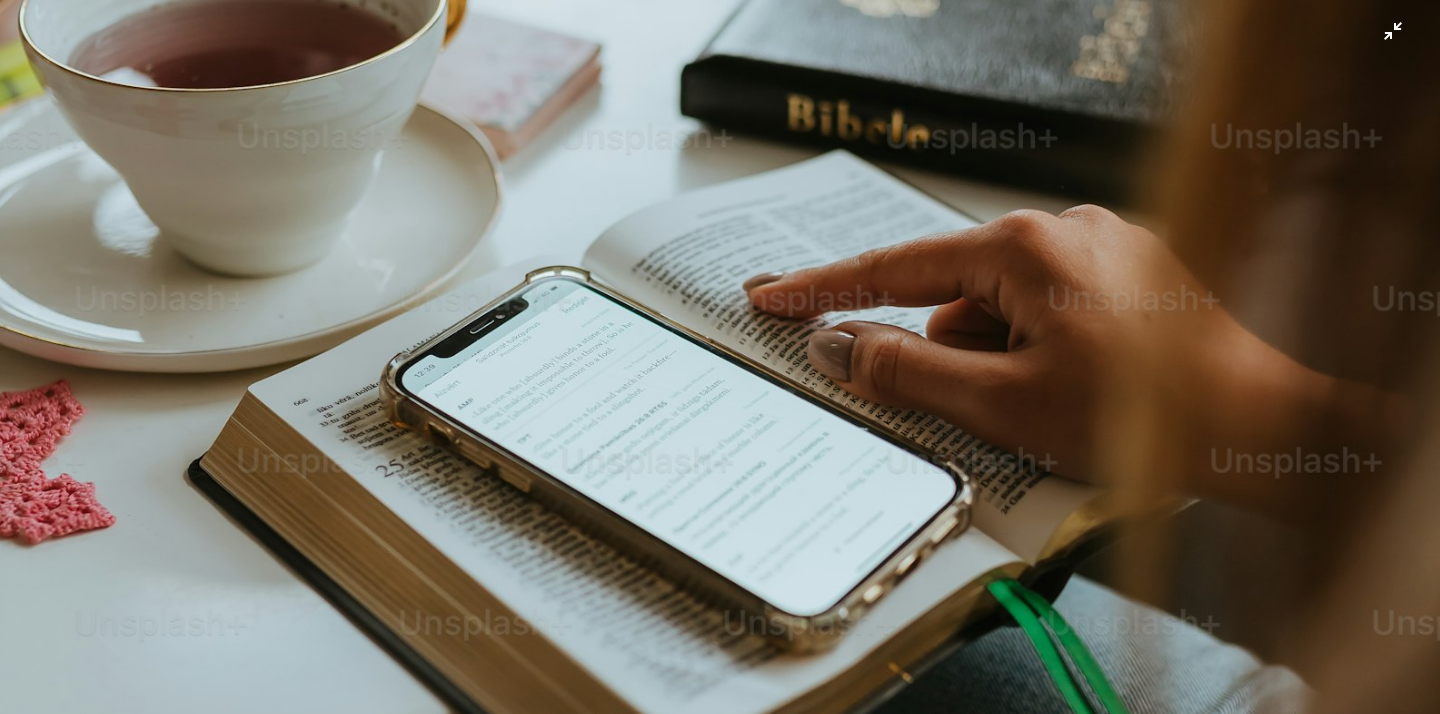 click at bounding box center (720, 354) 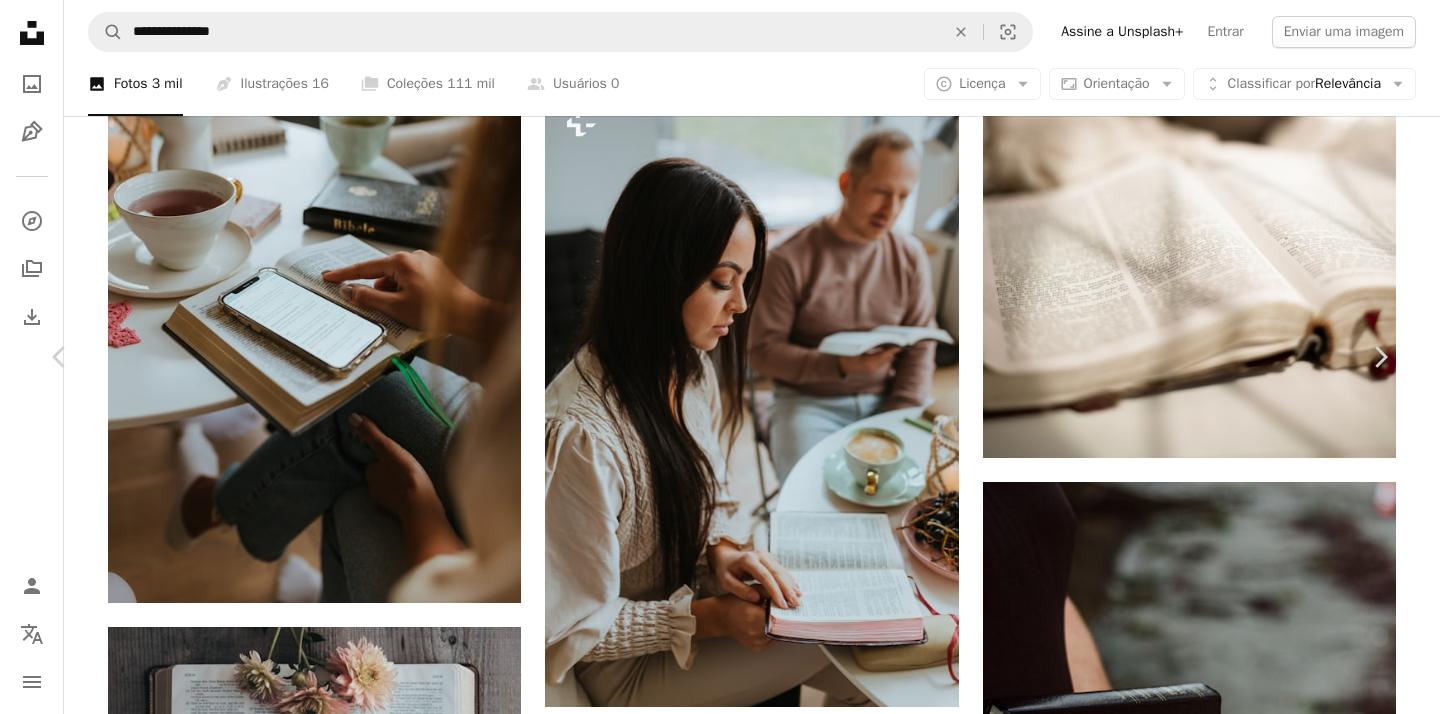 click at bounding box center [712, 4123] 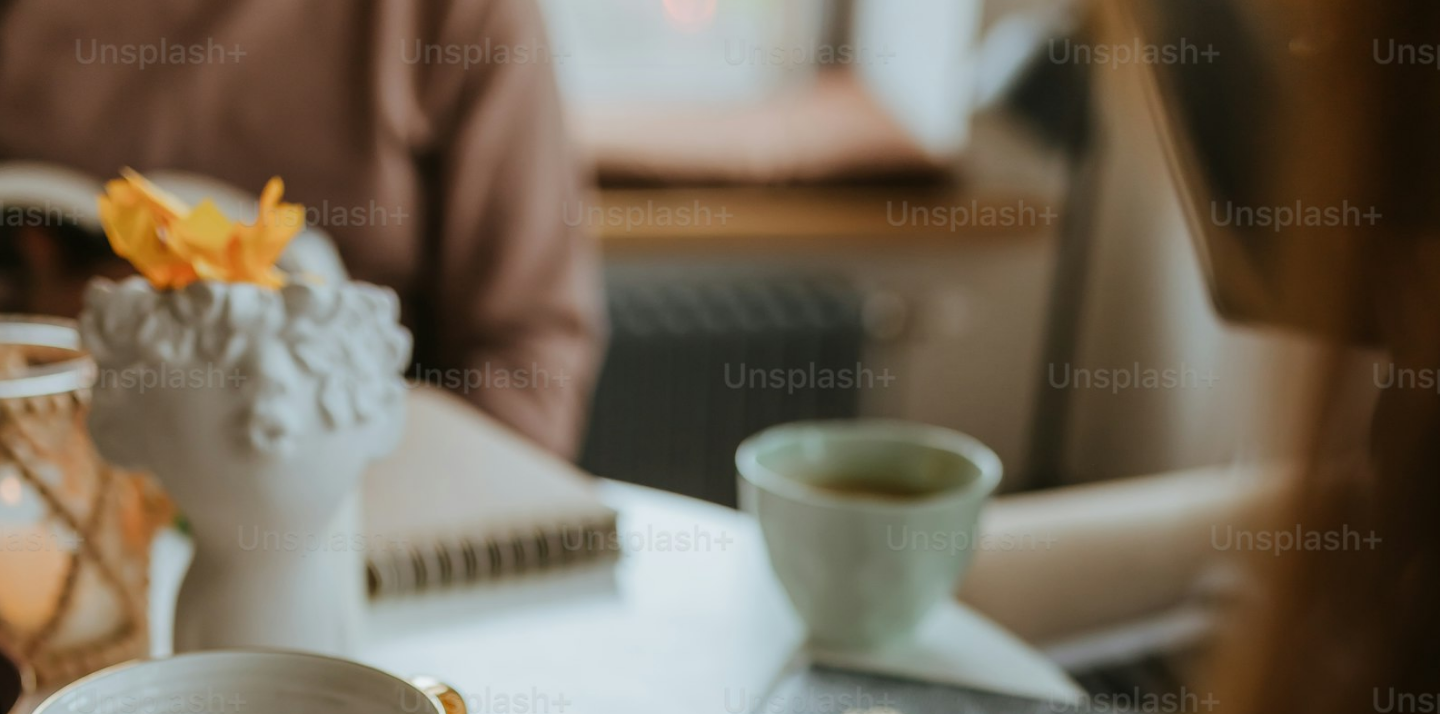 scroll, scrollTop: 725, scrollLeft: 0, axis: vertical 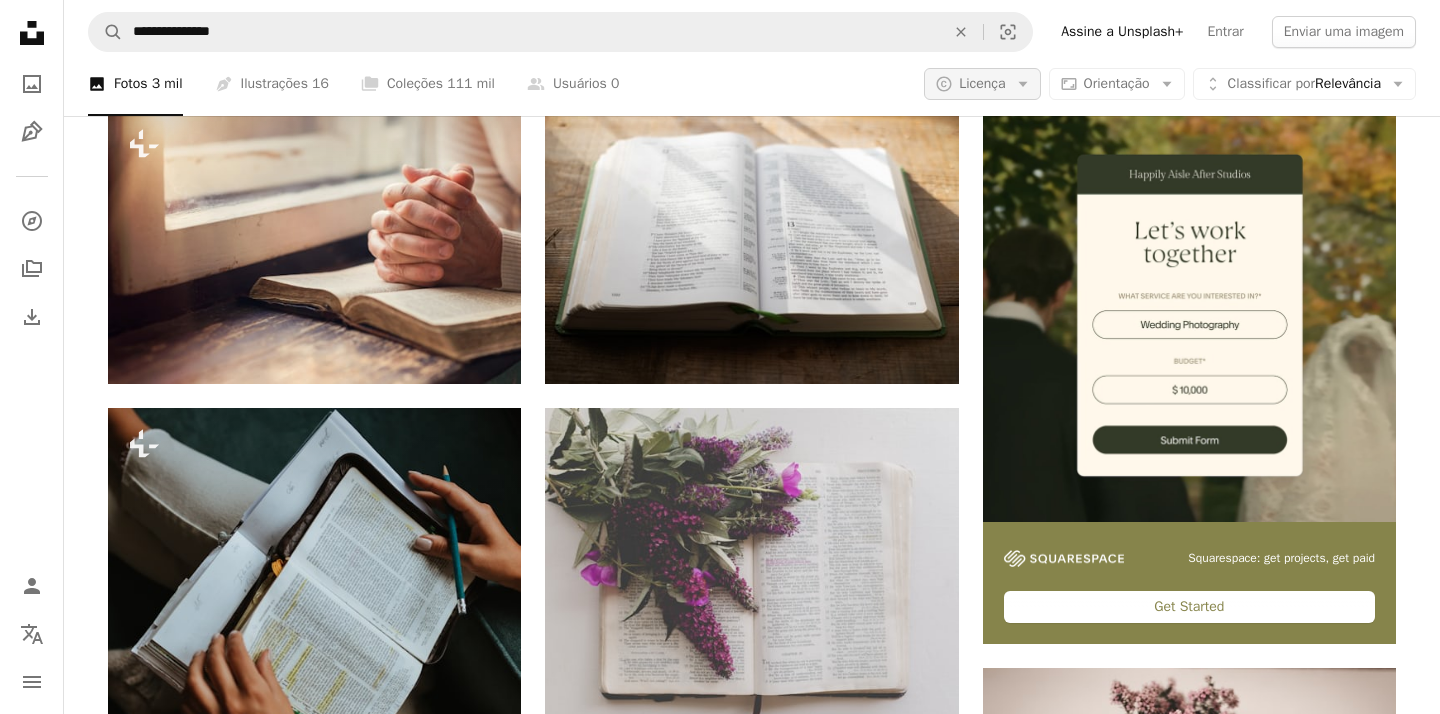 click on "A copyright icon © Licença Arrow down" at bounding box center (982, 84) 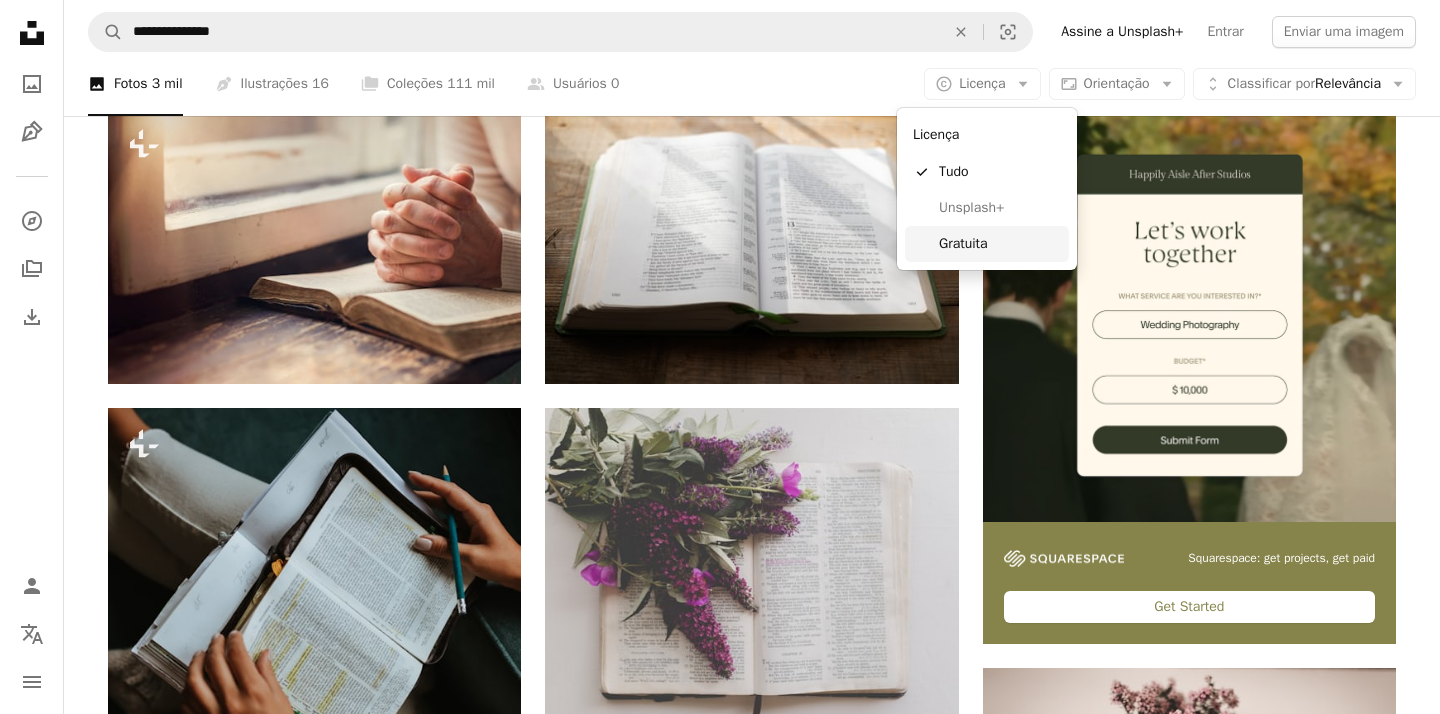 click on "Gratuita" at bounding box center (987, 244) 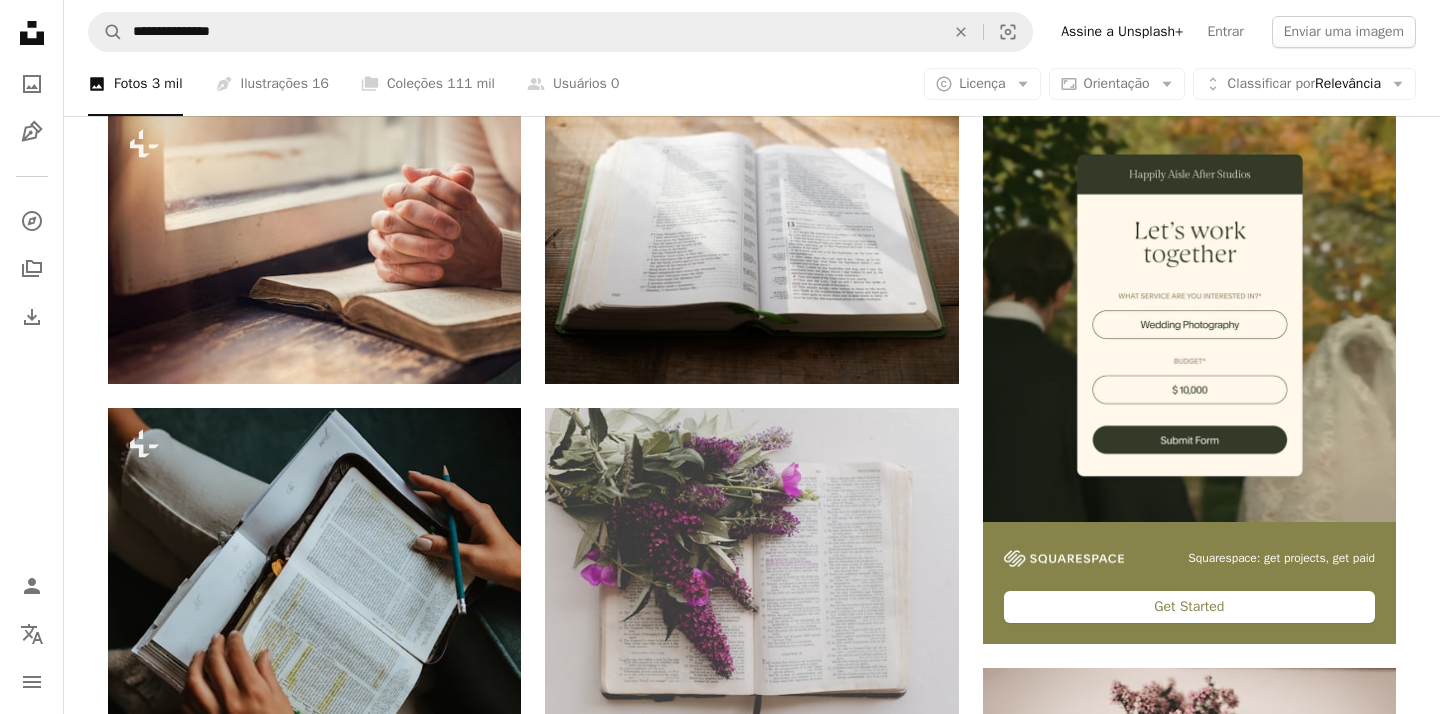 scroll, scrollTop: 0, scrollLeft: 0, axis: both 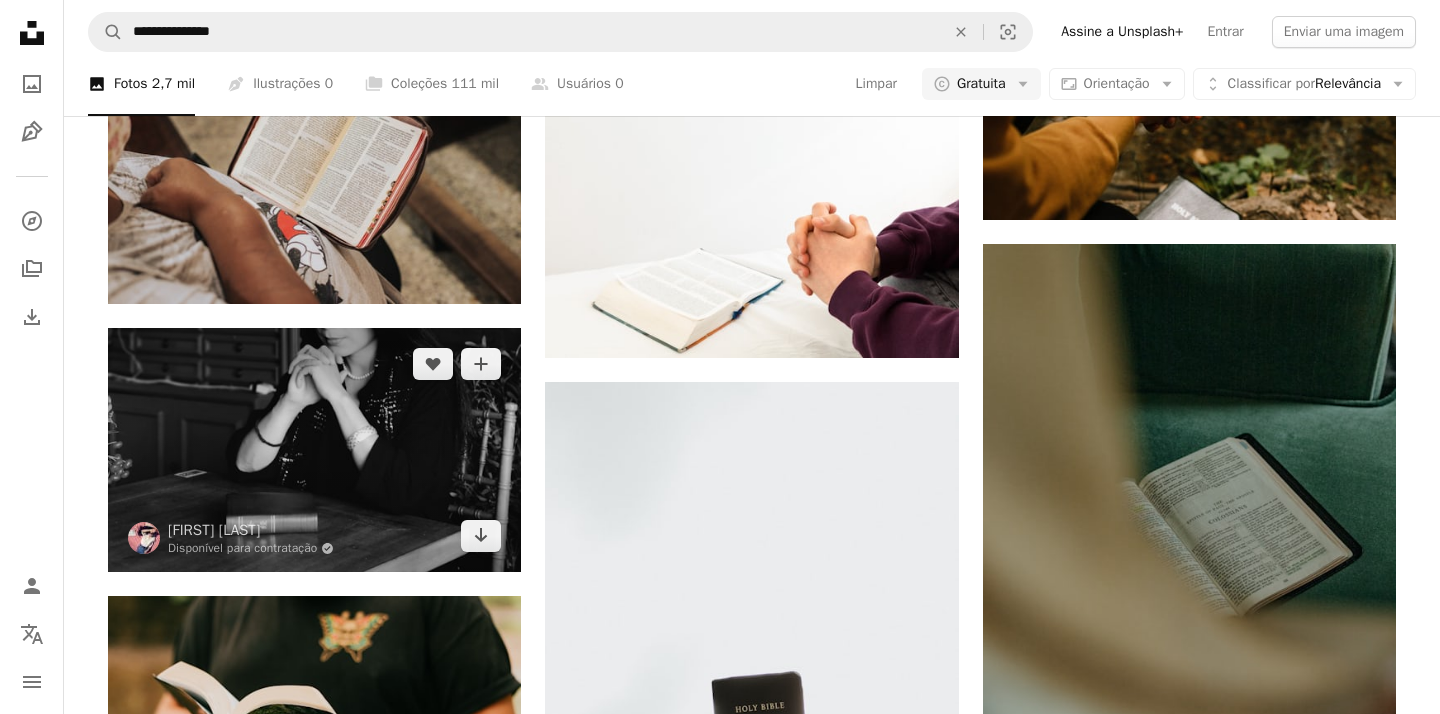 click at bounding box center (314, 450) 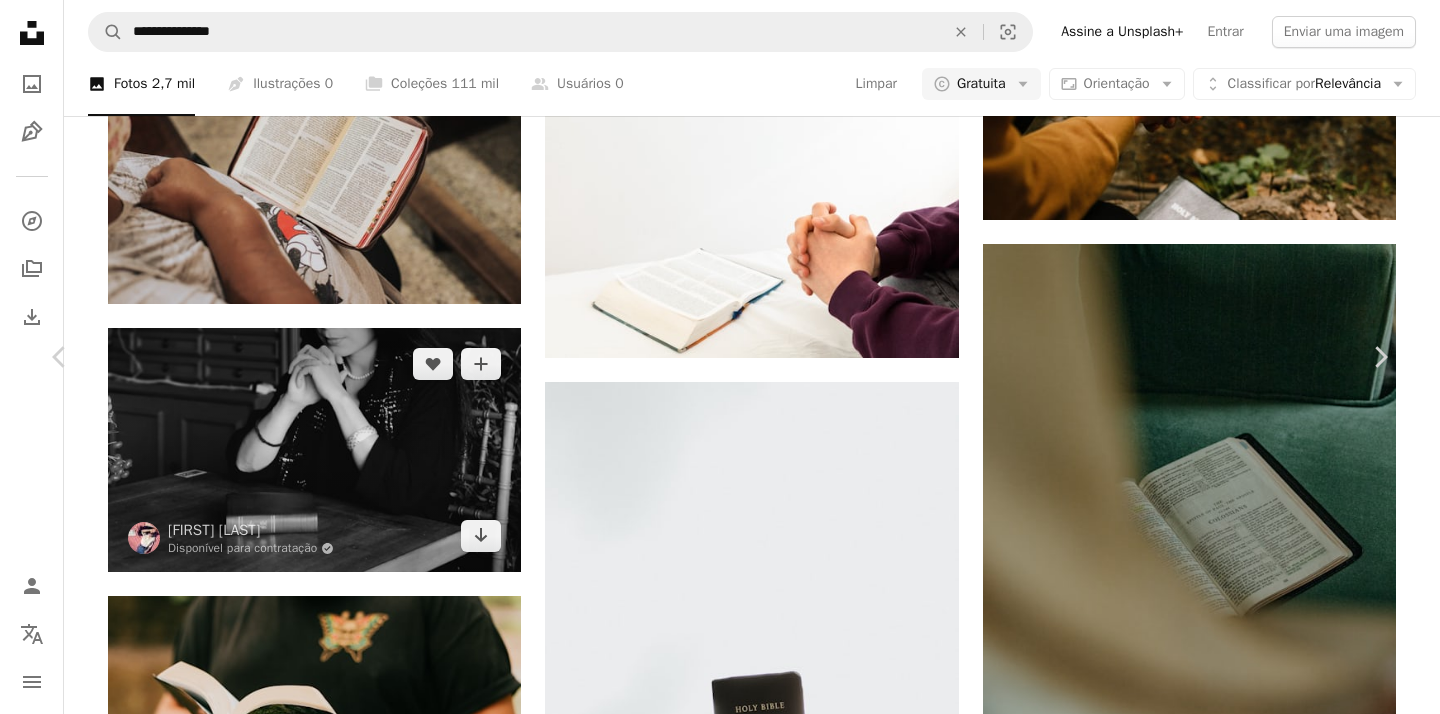 scroll, scrollTop: 0, scrollLeft: 0, axis: both 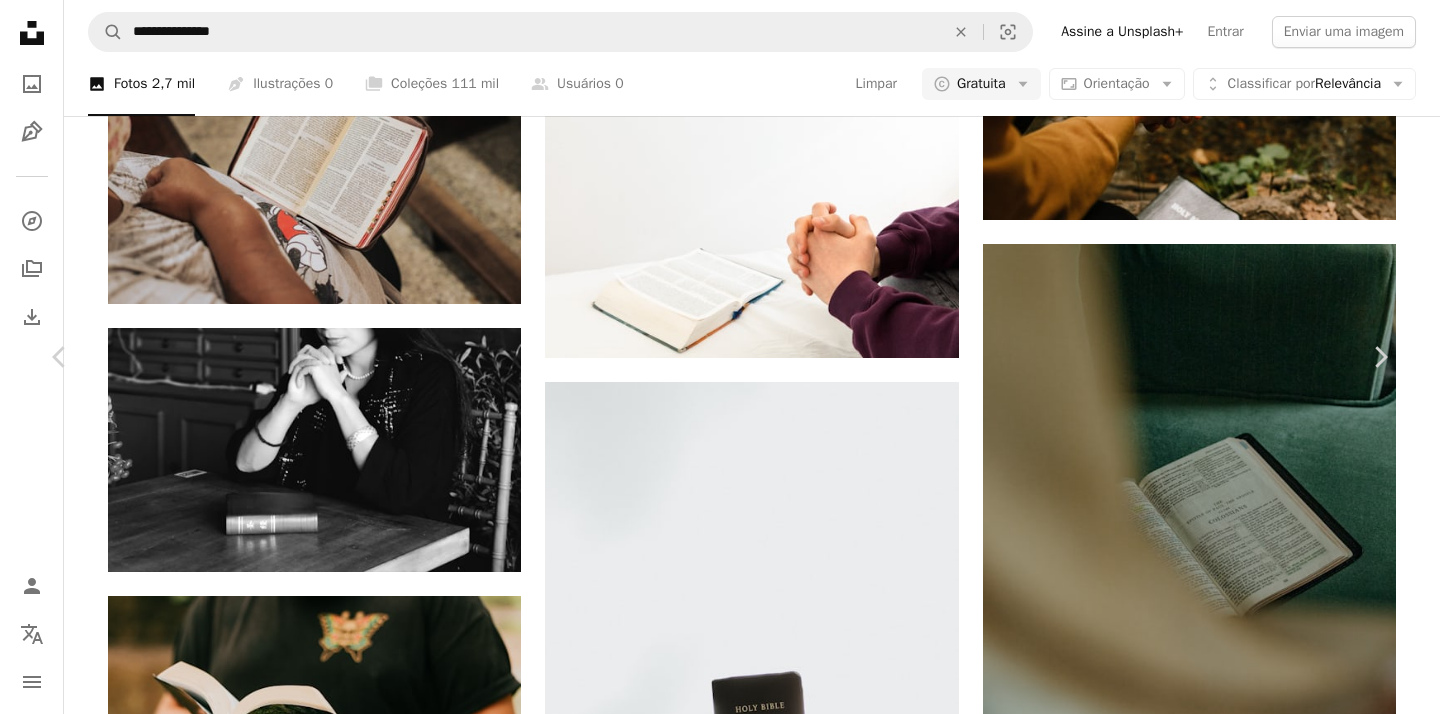click on "An X shape Chevron left Chevron right [FIRST] [LAST] Disponível para contratação A checkmark inside of a circle A heart A plus sign Editar imagem   Plus sign for Unsplash+ Baixar gratuitamente Chevron down Zoom in Visualizações 36.816 Downloads 303 A forward-right arrow Compartilhar Info icon Informações More Actions Calendar outlined Publicada em  3 de fevereiro de 2021 Camera Xiaomi, MI 9 Safety Uso gratuito sob a  Licença da Unsplash Bíblia rezar Bíblia Sagrada retrato preto humano fotografia rosto cinza fotografia mobiliário acessório dedo Acessórios Fundos de tela em HD Pesquise imagens premium relacionadas na iStock  |  Economize 20% com o código UNSPLASH20 Ver mais na iStock  ↗ Imagens relacionadas A heart A plus sign [FIRST] [LAST] Disponível para contratação A checkmark inside of a circle Arrow pointing down Plus sign for Unsplash+ A heart A plus sign [FIRST] [LAST] Para  Unsplash+ A lock   Baixar A heart A plus sign [FIRST] [LAST] Arrow pointing down Plus sign for Unsplash+ A heart A plus sign" at bounding box center (720, 3227) 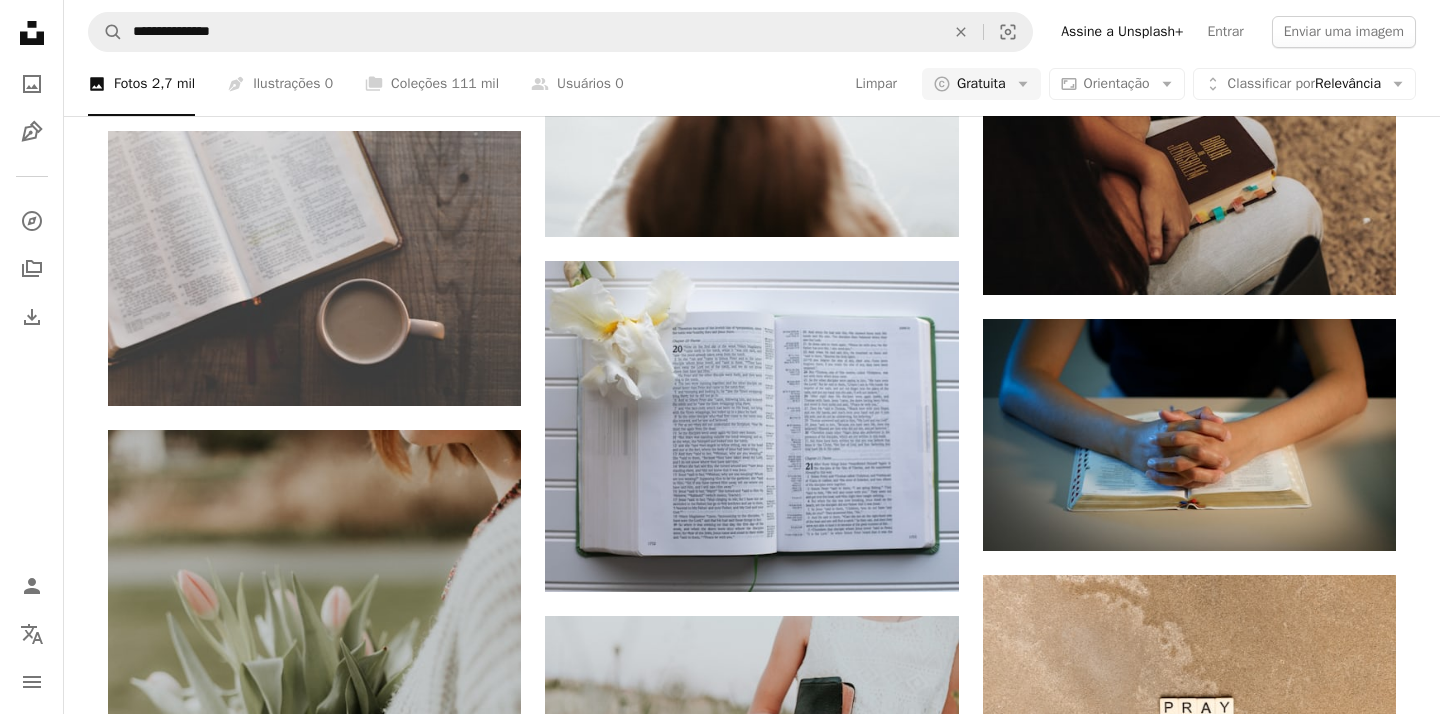 scroll, scrollTop: 13946, scrollLeft: 0, axis: vertical 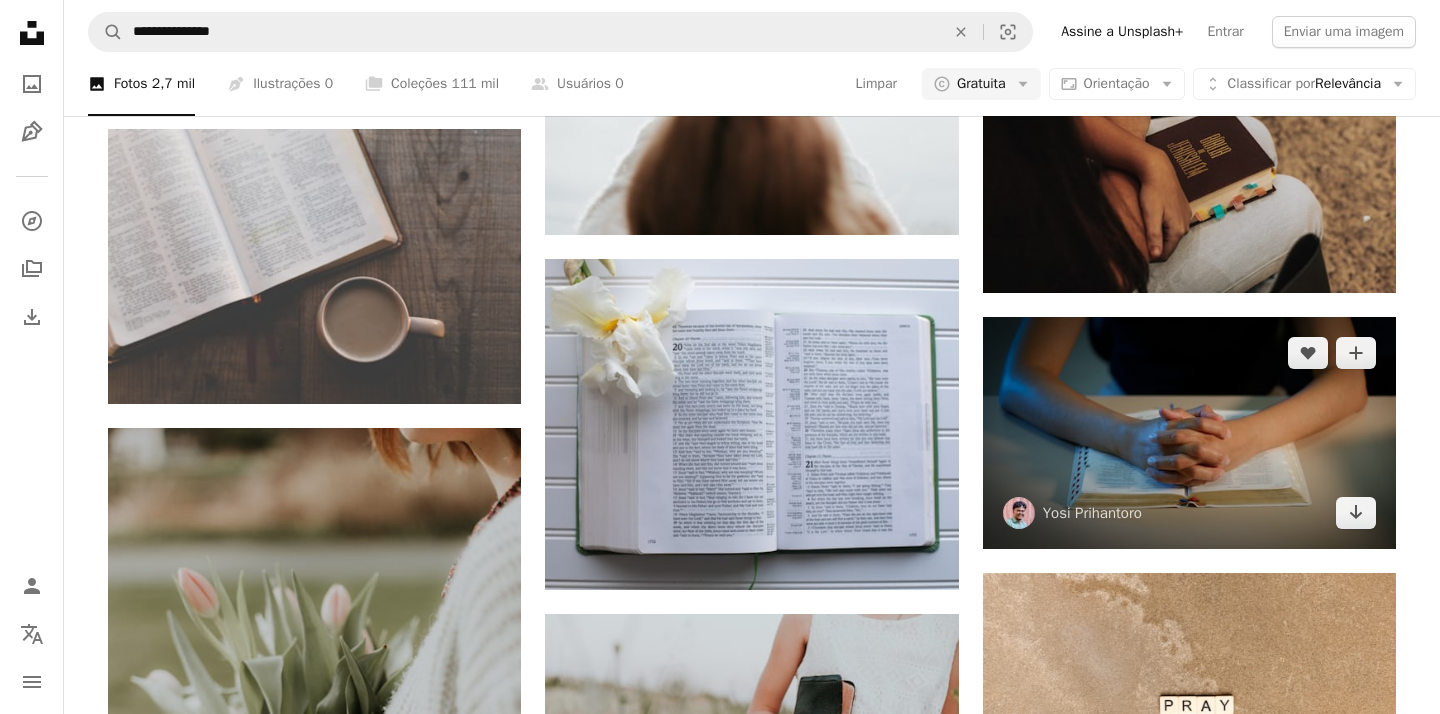 click at bounding box center (1189, 433) 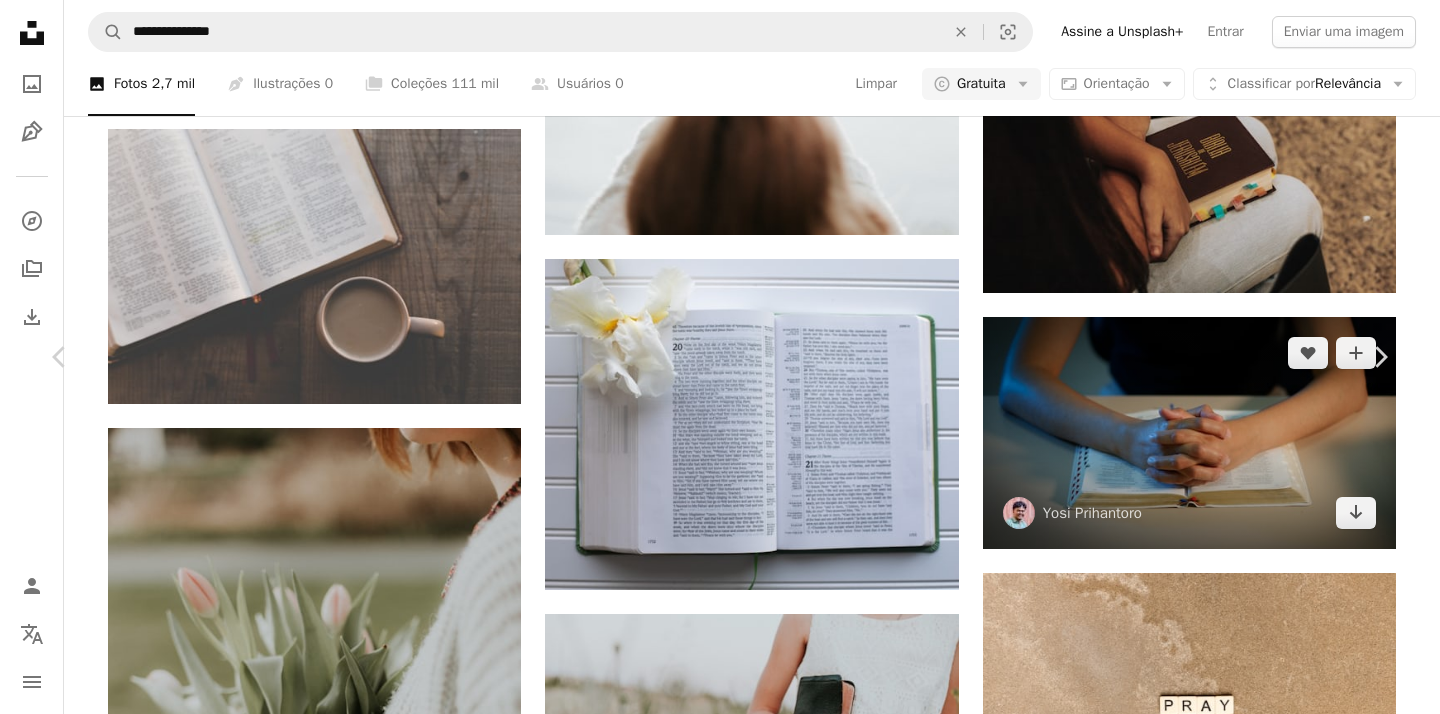 click on "Zoom in" at bounding box center [712, 4910] 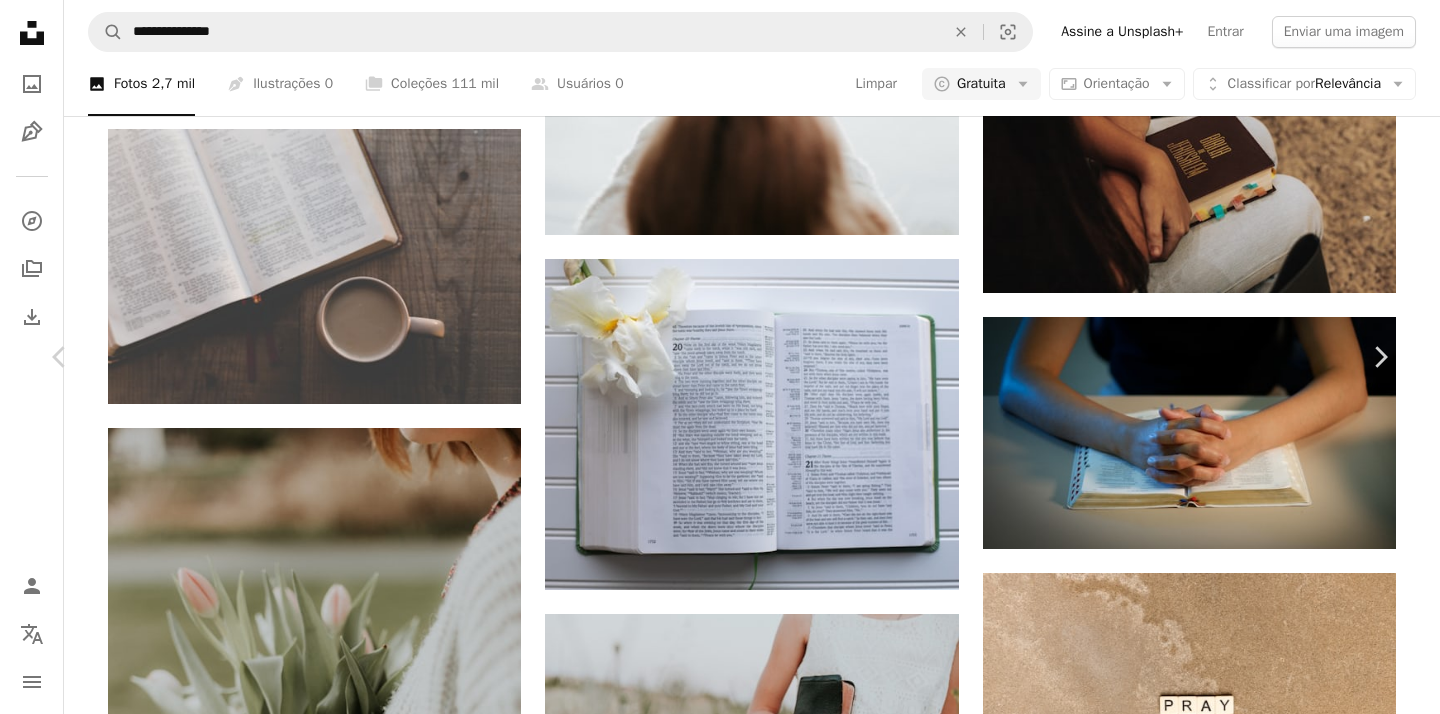scroll, scrollTop: 2522, scrollLeft: 0, axis: vertical 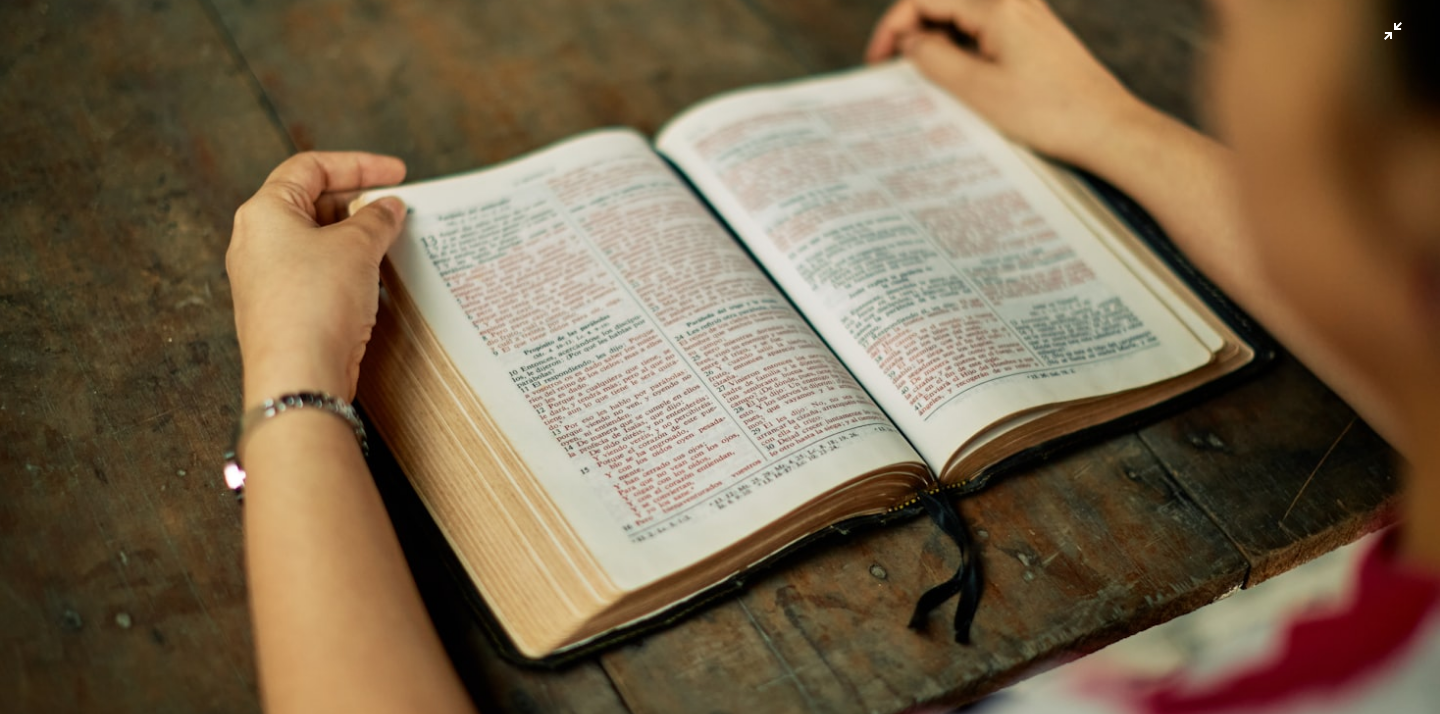 click at bounding box center (720, 356) 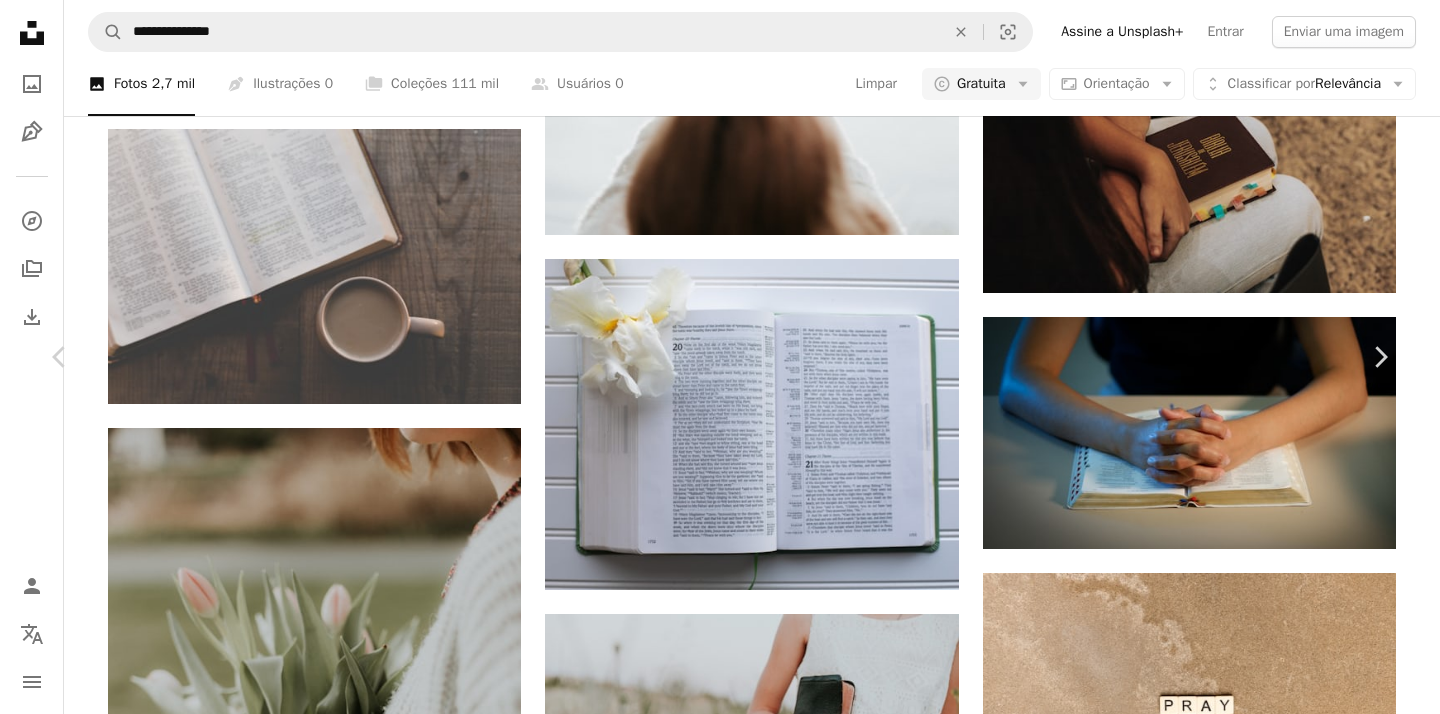 scroll, scrollTop: 1846, scrollLeft: 0, axis: vertical 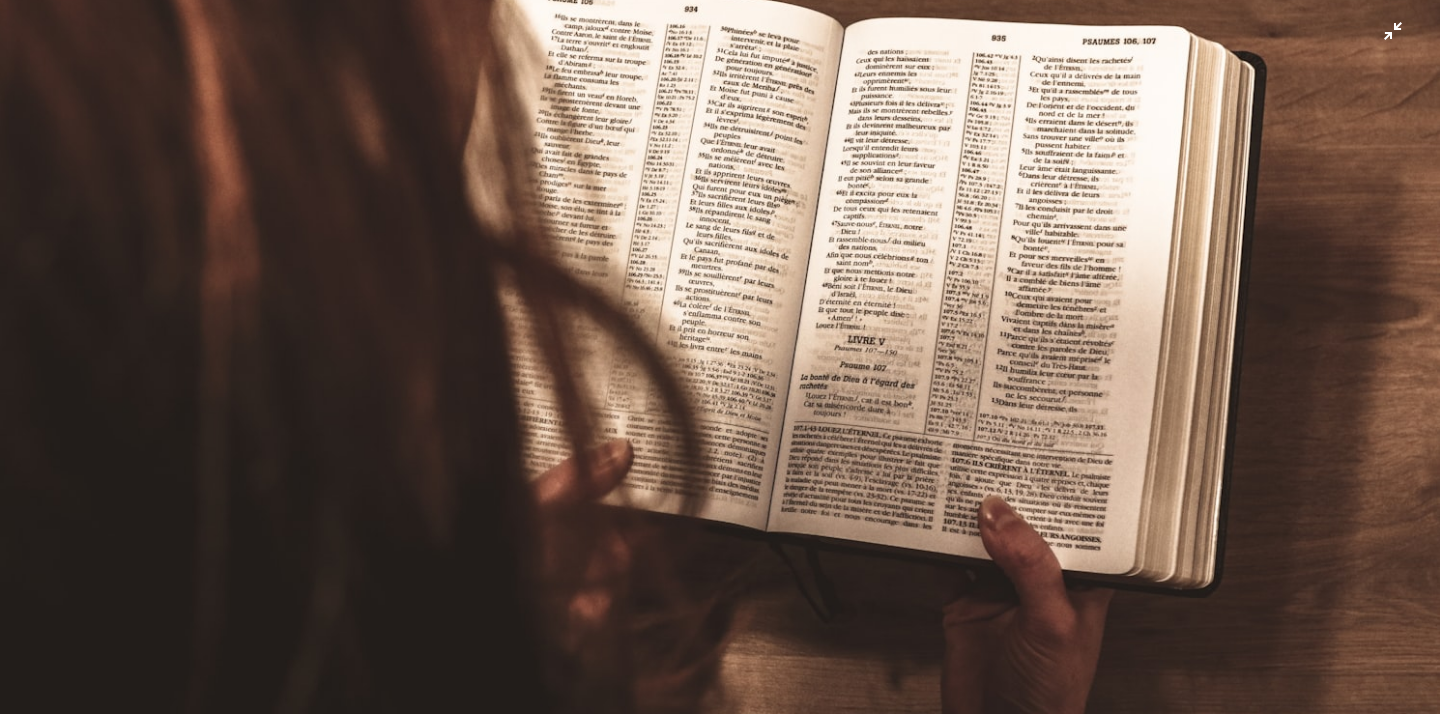 click at bounding box center [720, 356] 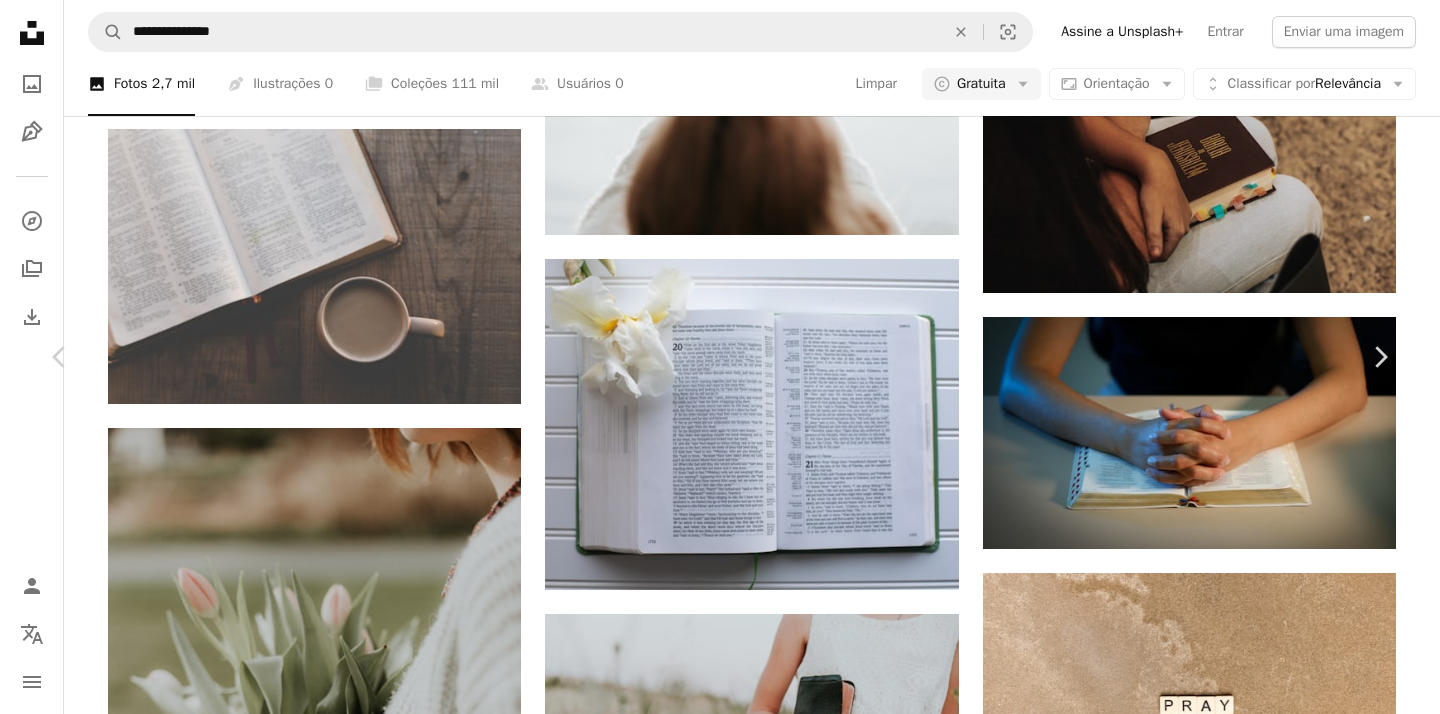 click on "An X shape Chevron left Chevron right [FIRST] [LAST] reskp A heart A plus sign Editar imagem   Plus sign for Unsplash+ Baixar gratuitamente Chevron down Zoom in Visualizações 74.951 Downloads 341 A forward-right arrow Compartilhar Info icon Informações More Actions Calendar outlined Publicada em  4 de dezembro de 2020 Camera Canon, EOS 7D Mark II Safety Uso gratuito sob a  Licença da Unsplash Bíblia leitura ler humano livro cinza Texto palavra Imagens Creative Commons Pesquise imagens premium relacionadas na iStock  |  Economize 20% com o código UNSPLASH20 Ver mais na iStock  ↗ Imagens relacionadas A heart A plus sign [FIRST] [LAST] Arrow pointing down Plus sign for Unsplash+ A heart A plus sign [FIRST] [LAST] Para  Unsplash+ A lock   Baixar A heart A plus sign [FIRST] [LAST] Disponível para contratação A checkmark inside of a circle Arrow pointing down A heart A plus sign [FIRST] [LAST] Arrow pointing down" at bounding box center (720, 4889) 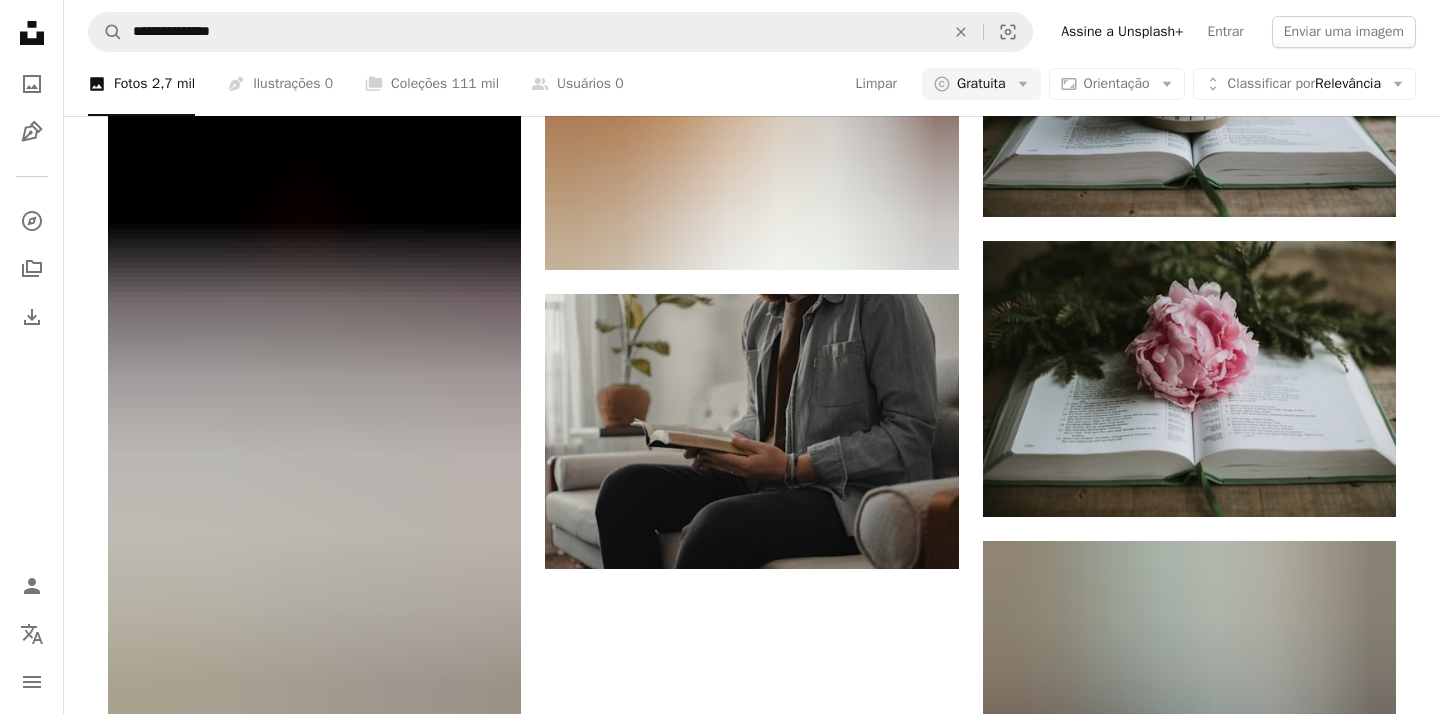 scroll, scrollTop: 16470, scrollLeft: 0, axis: vertical 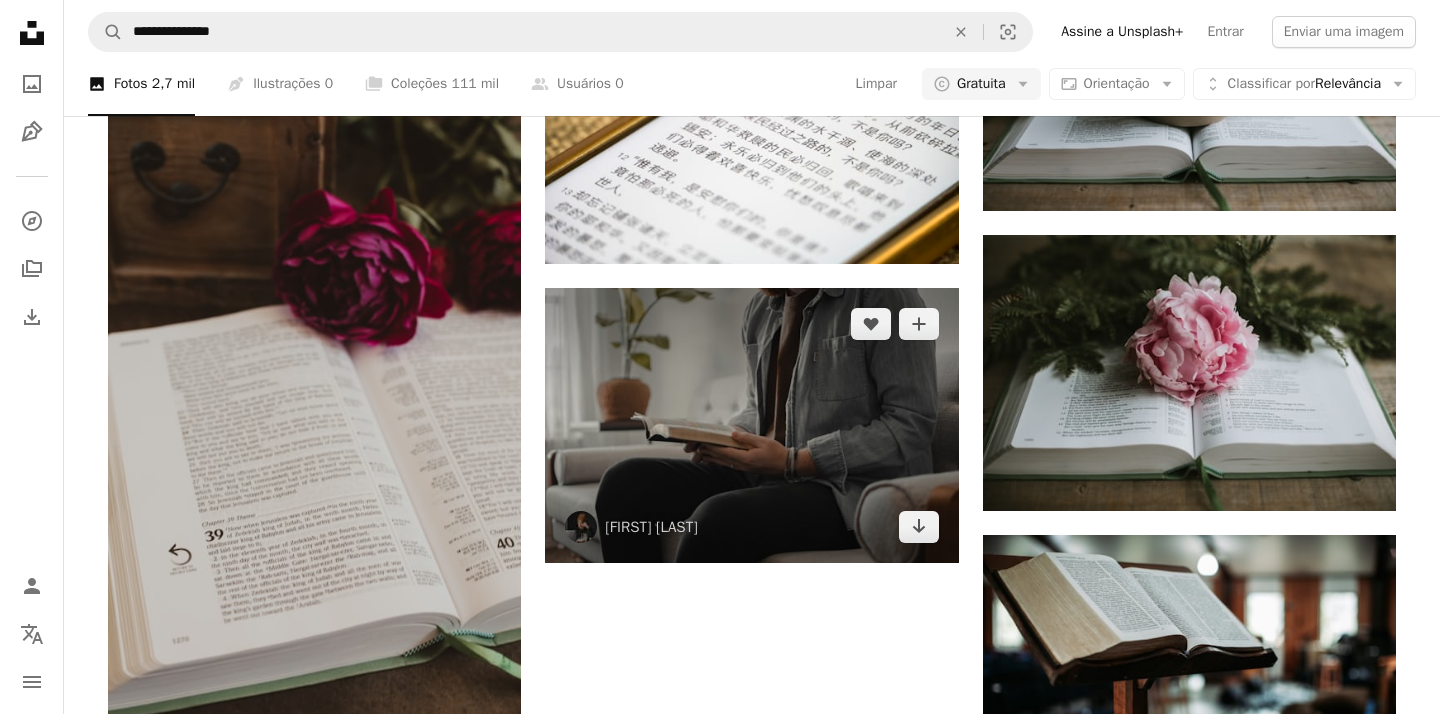 click at bounding box center (751, 425) 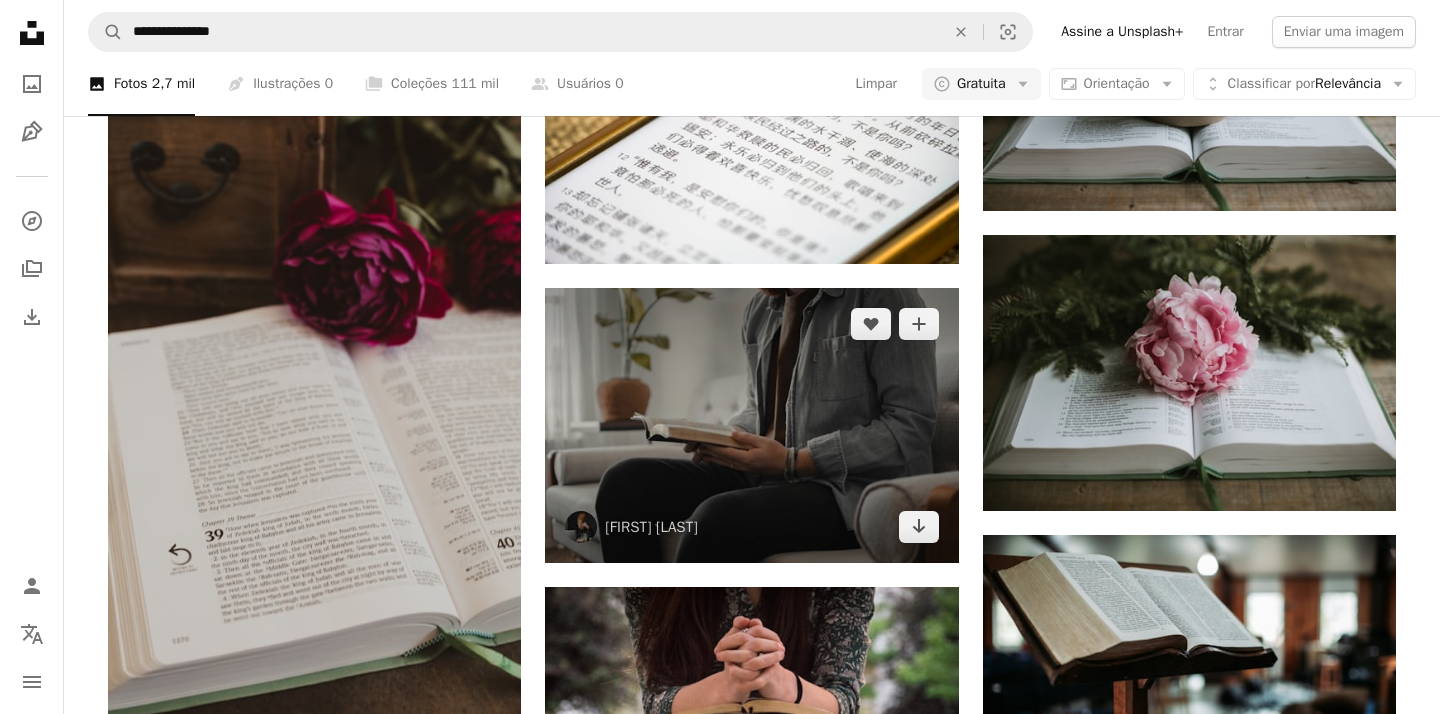 scroll, scrollTop: 16472, scrollLeft: 0, axis: vertical 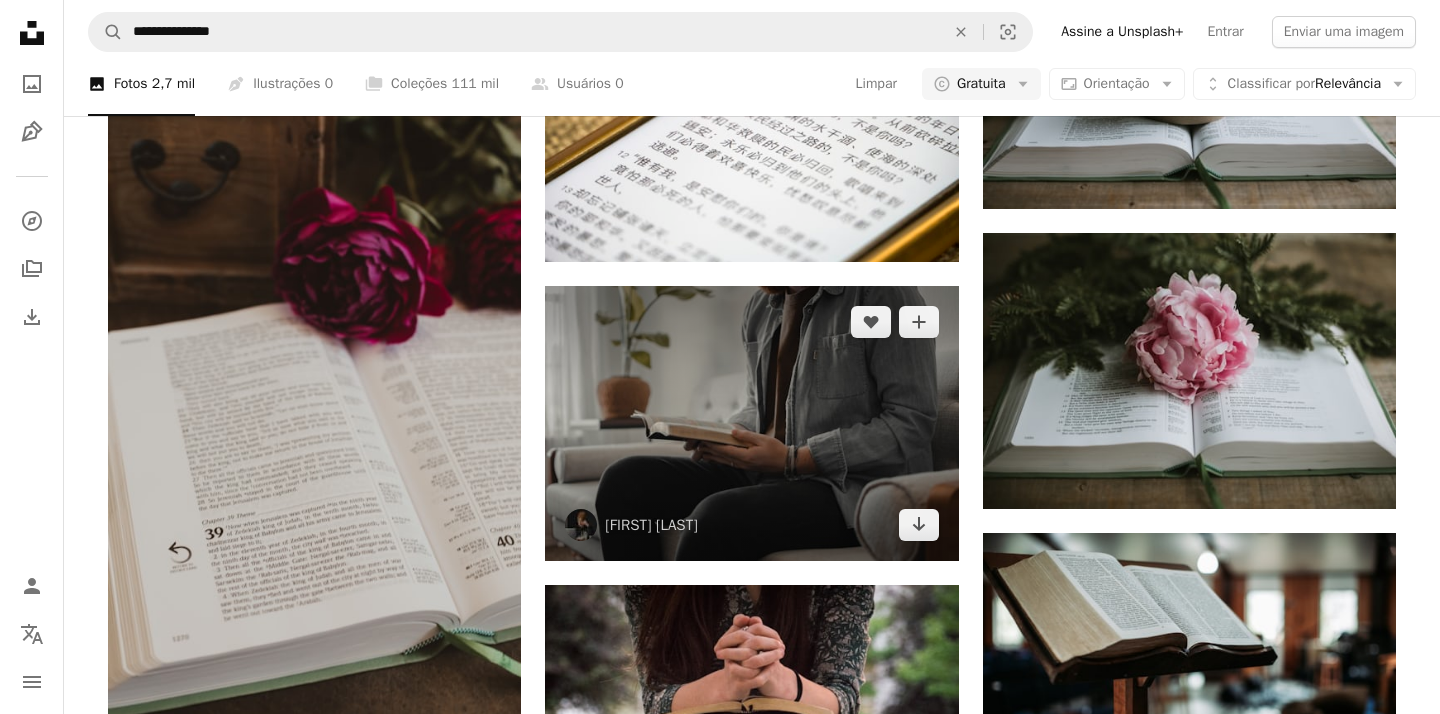 click at bounding box center (751, 423) 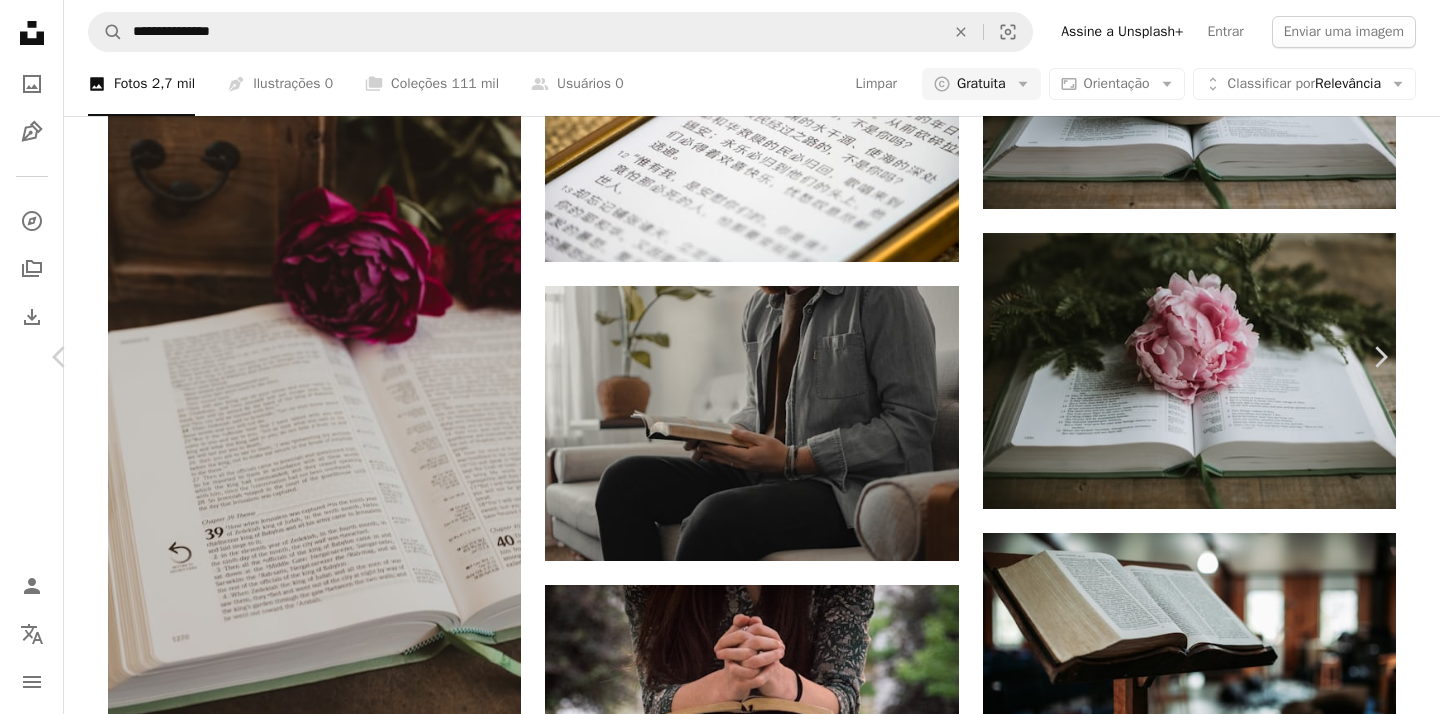 scroll, scrollTop: 0, scrollLeft: 0, axis: both 